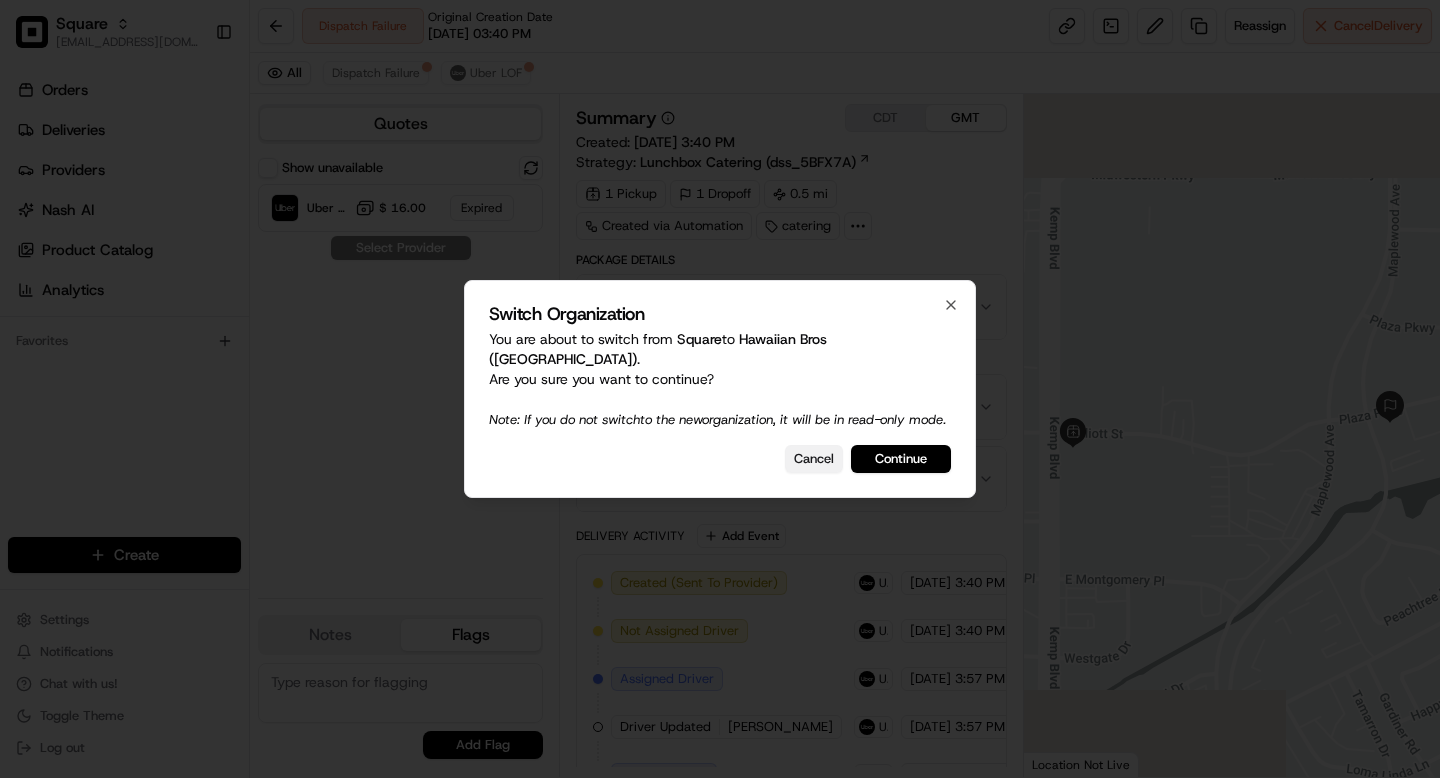 scroll, scrollTop: 0, scrollLeft: 0, axis: both 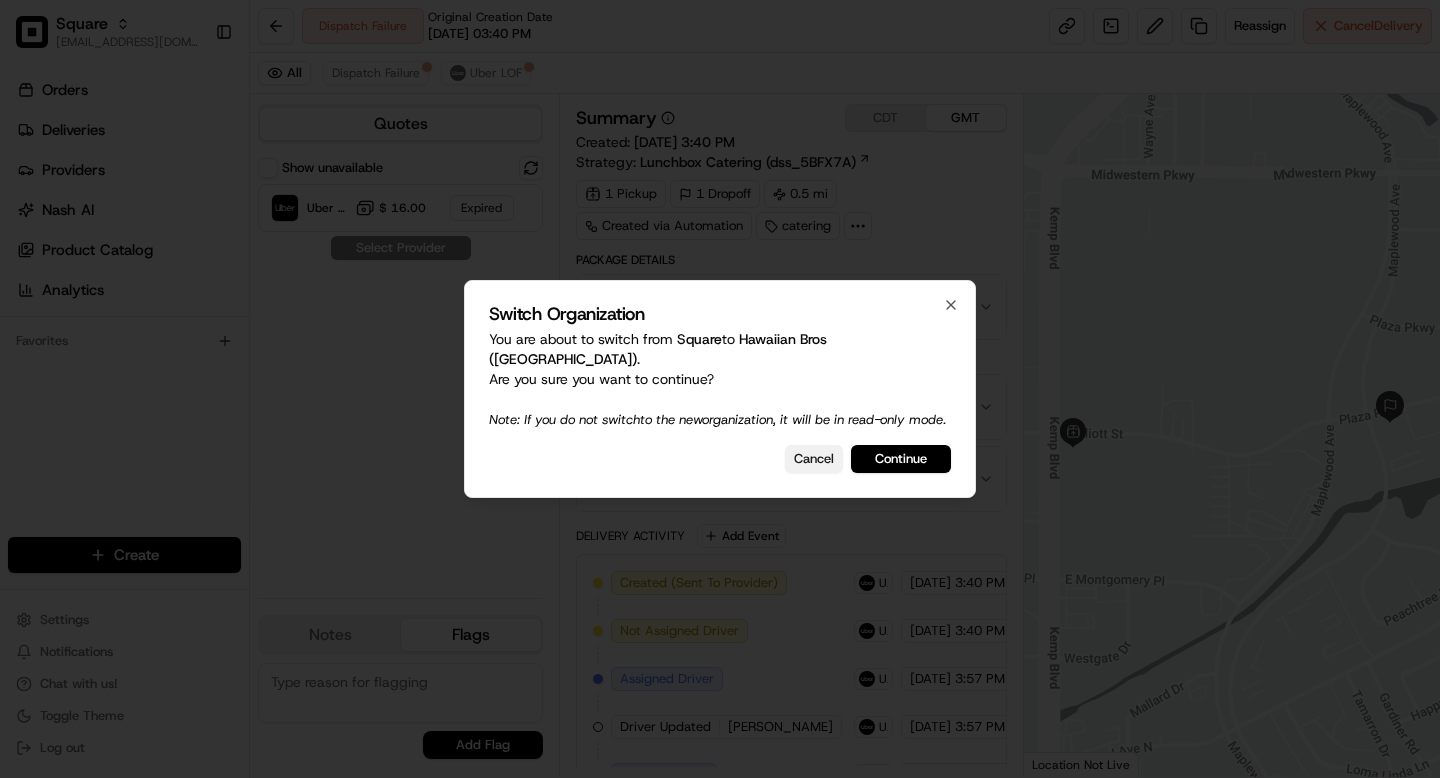 click on "Cancel" at bounding box center [814, 459] 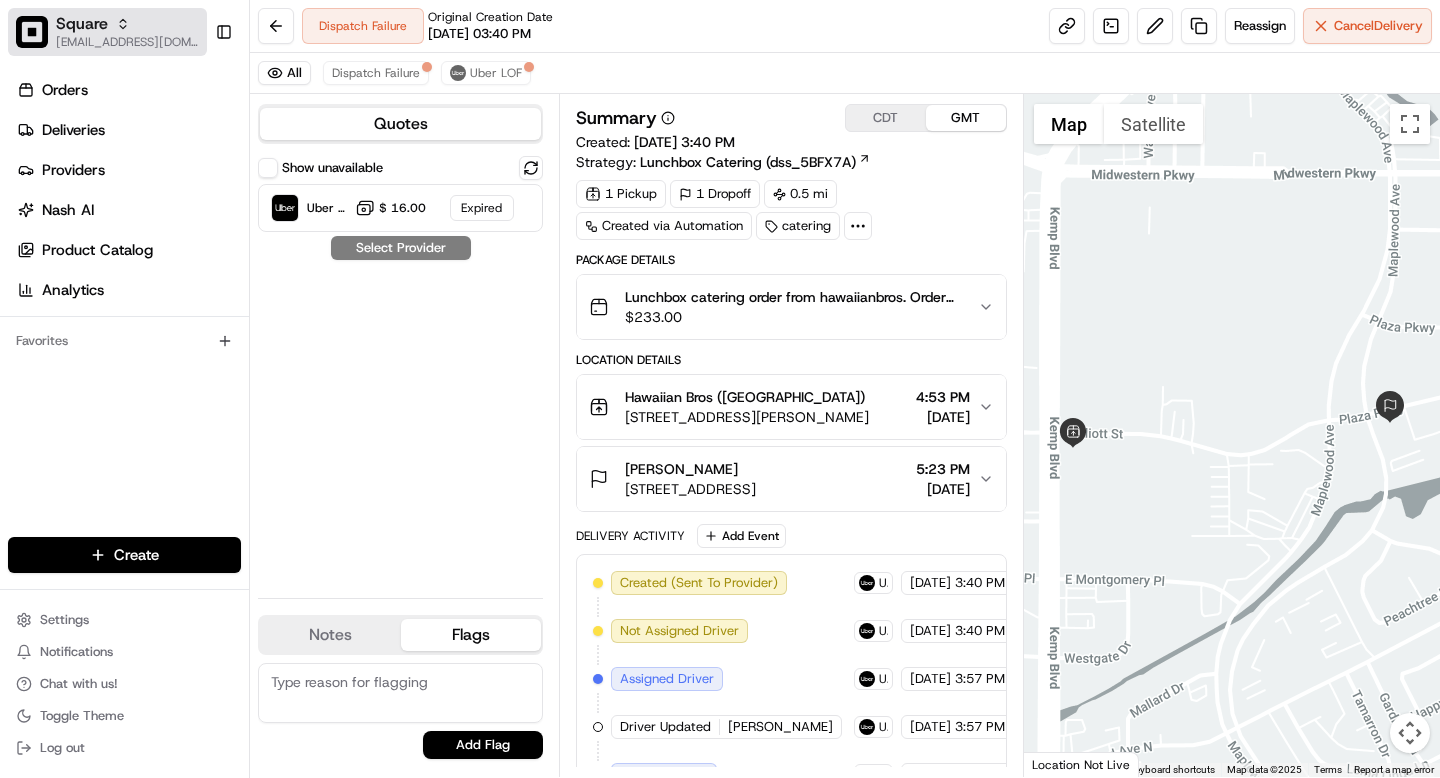 click on "[EMAIL_ADDRESS][DOMAIN_NAME]" at bounding box center (127, 42) 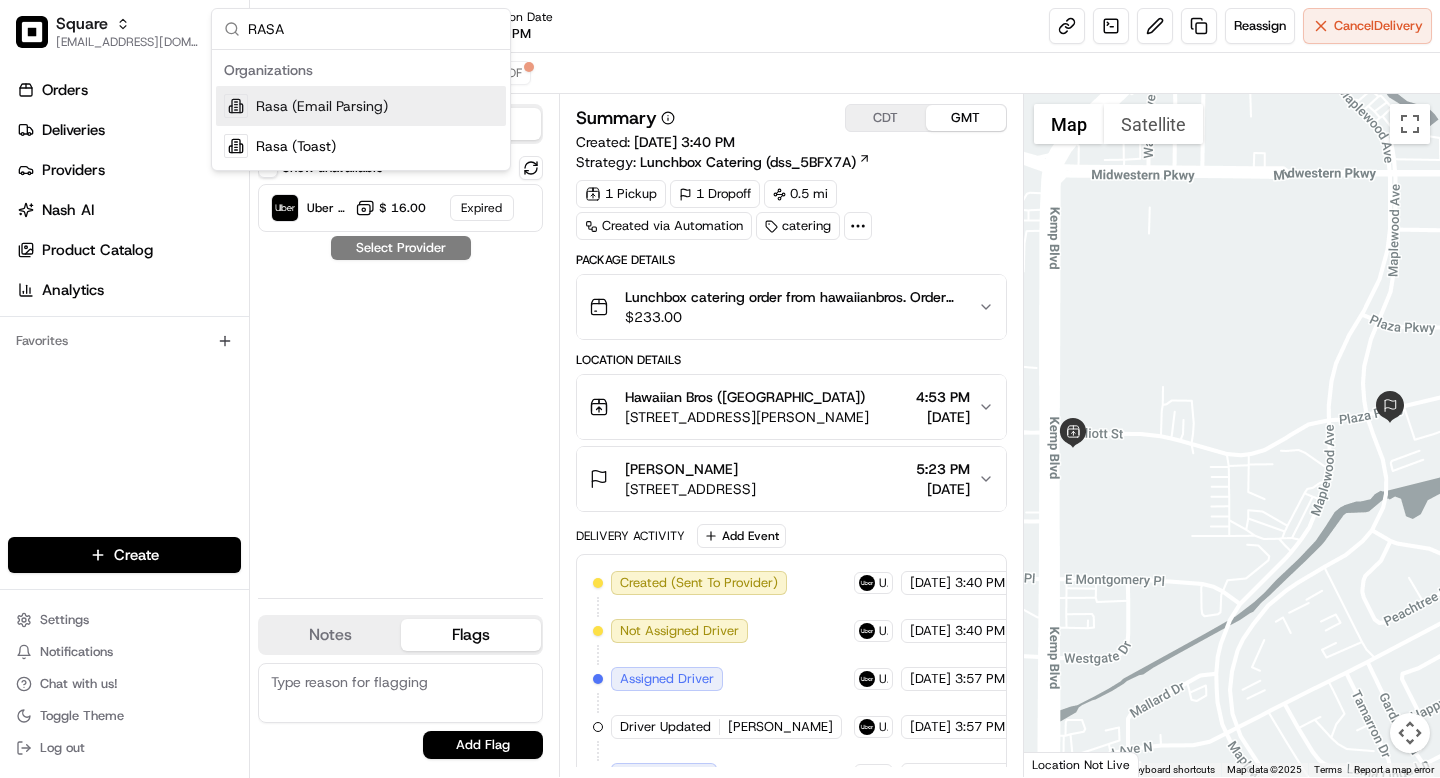type on "RASA" 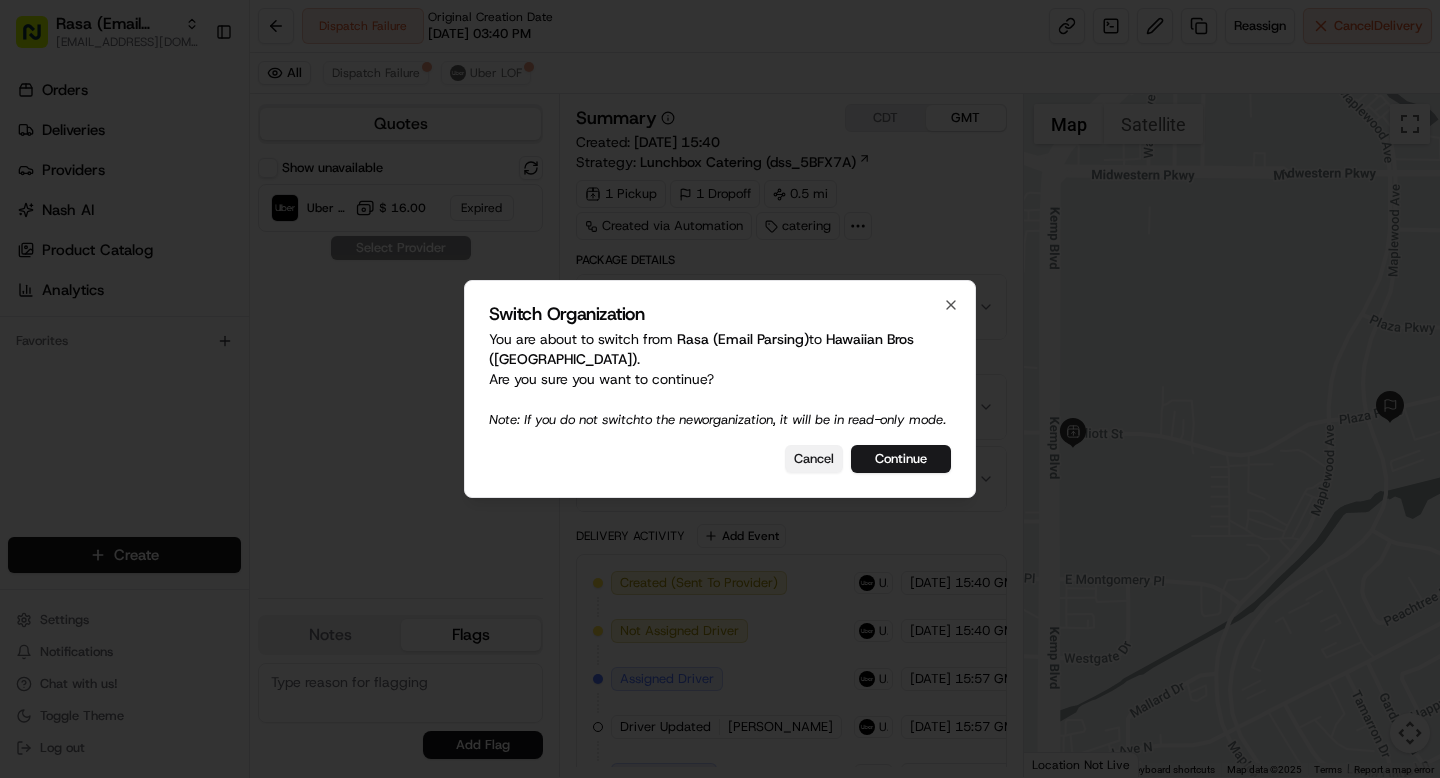 click on "Cancel" at bounding box center (814, 459) 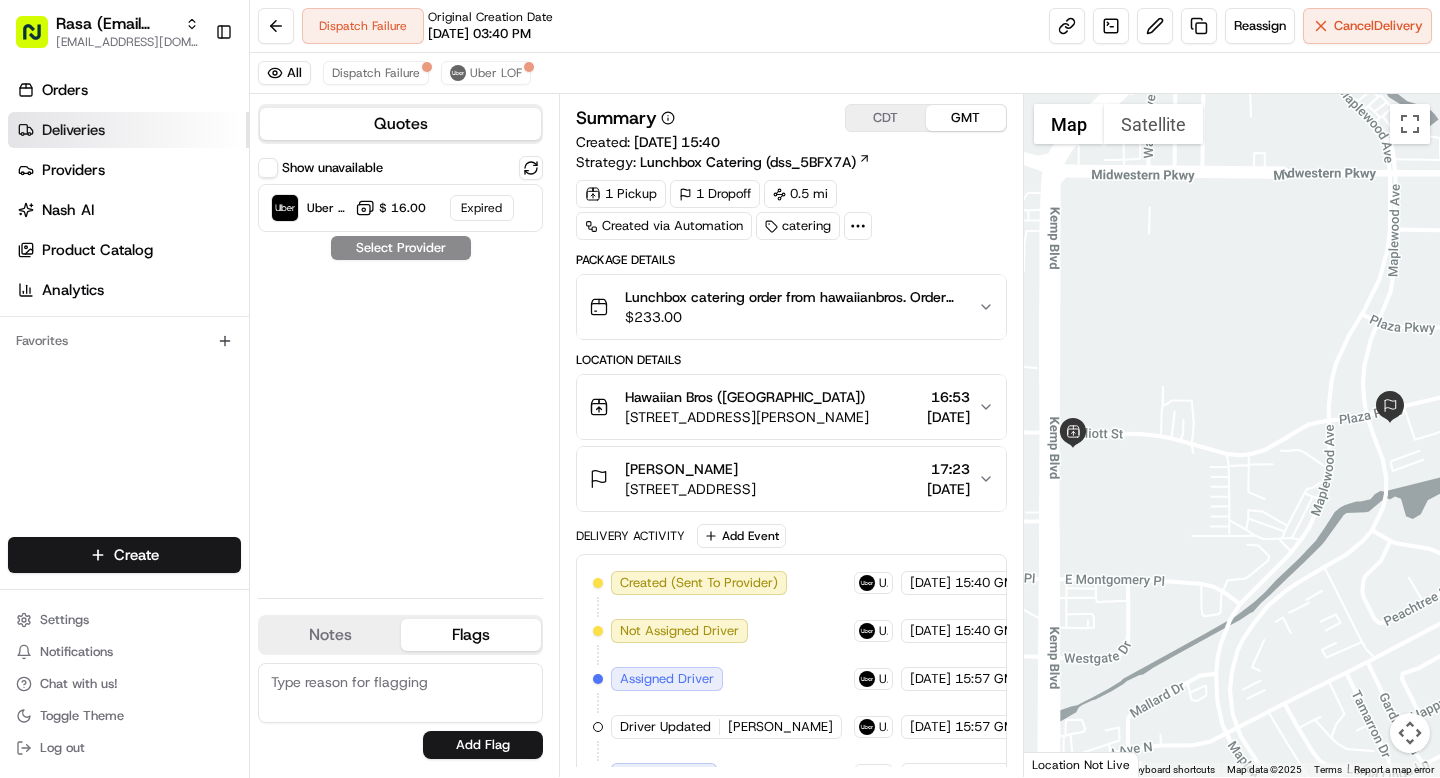 click on "Deliveries" at bounding box center (73, 130) 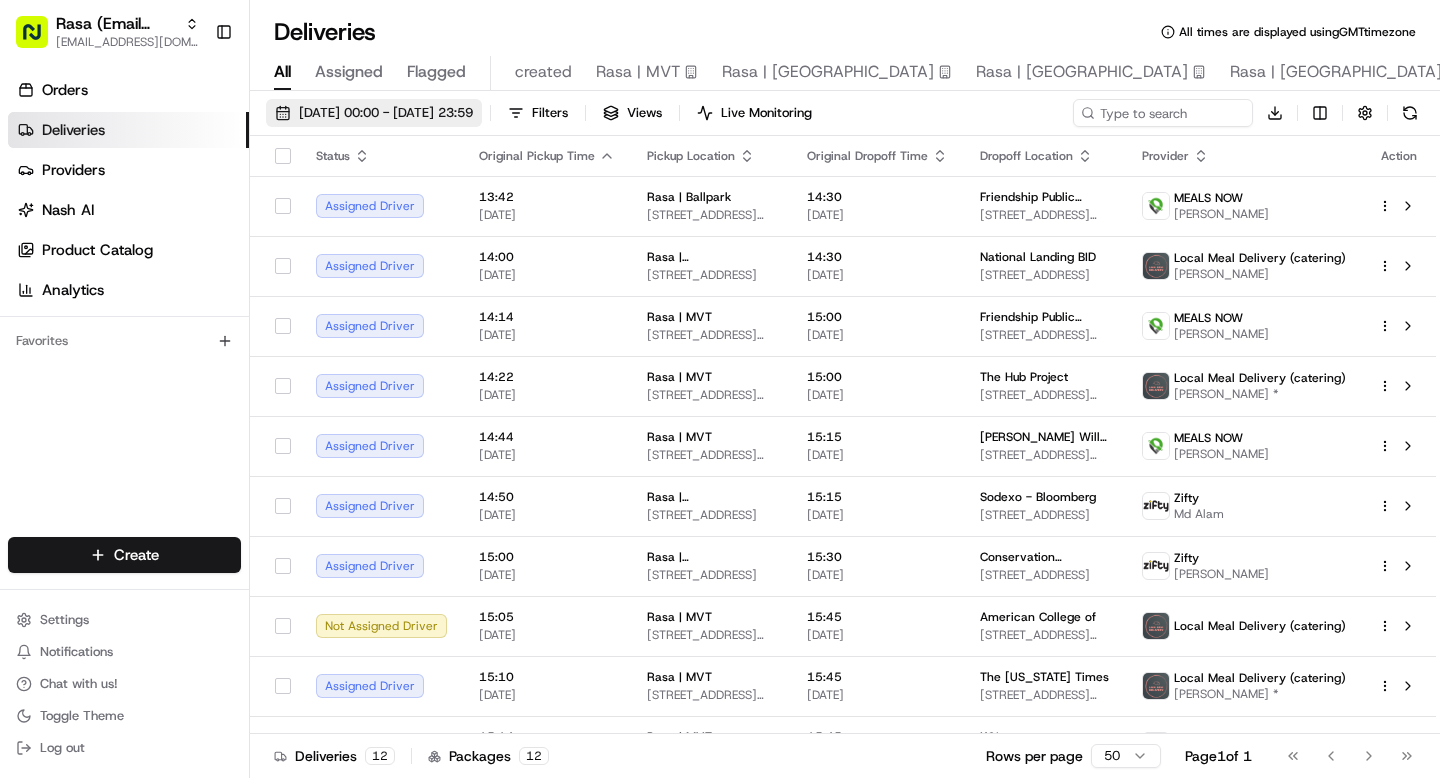 click on "[DATE] 00:00 - [DATE] 23:59" at bounding box center [386, 113] 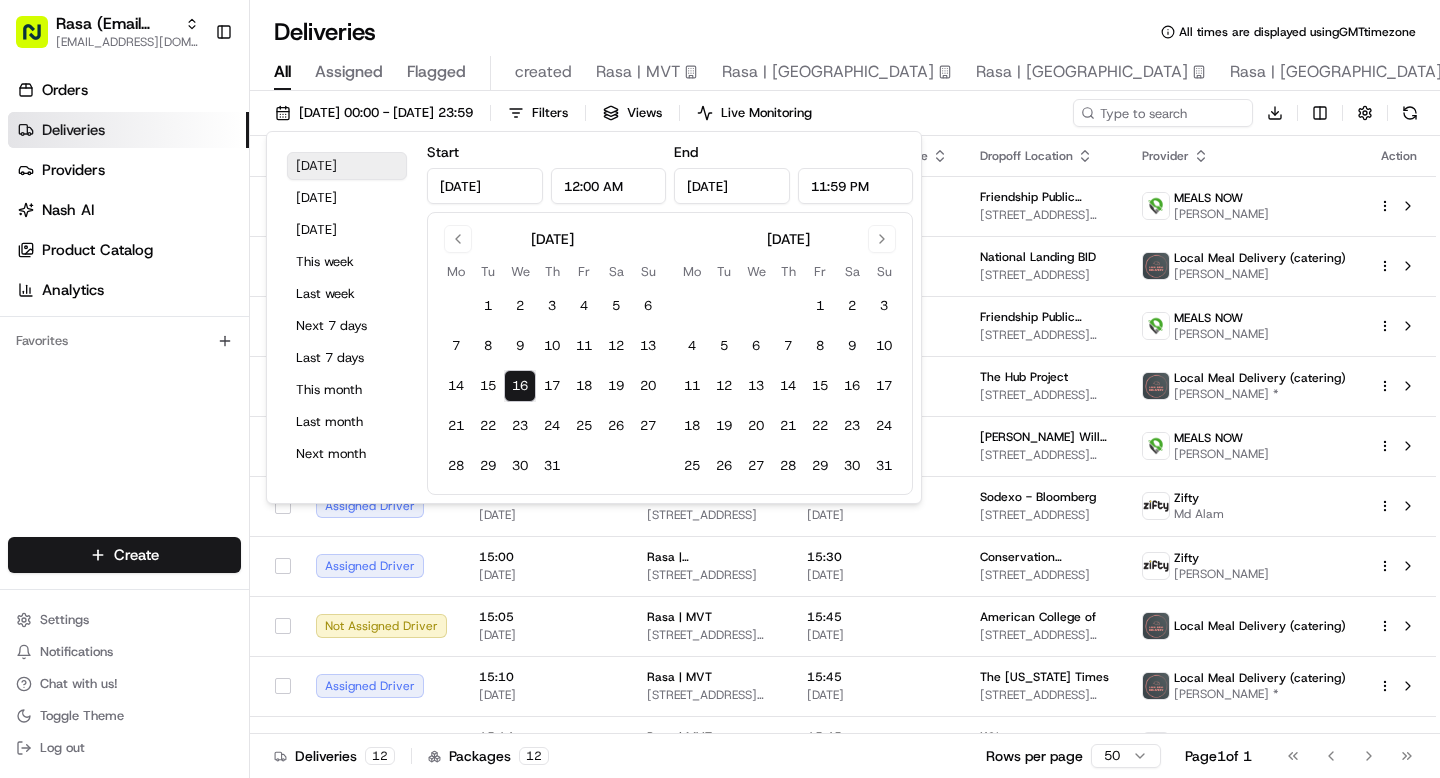 click on "[DATE]" at bounding box center [347, 166] 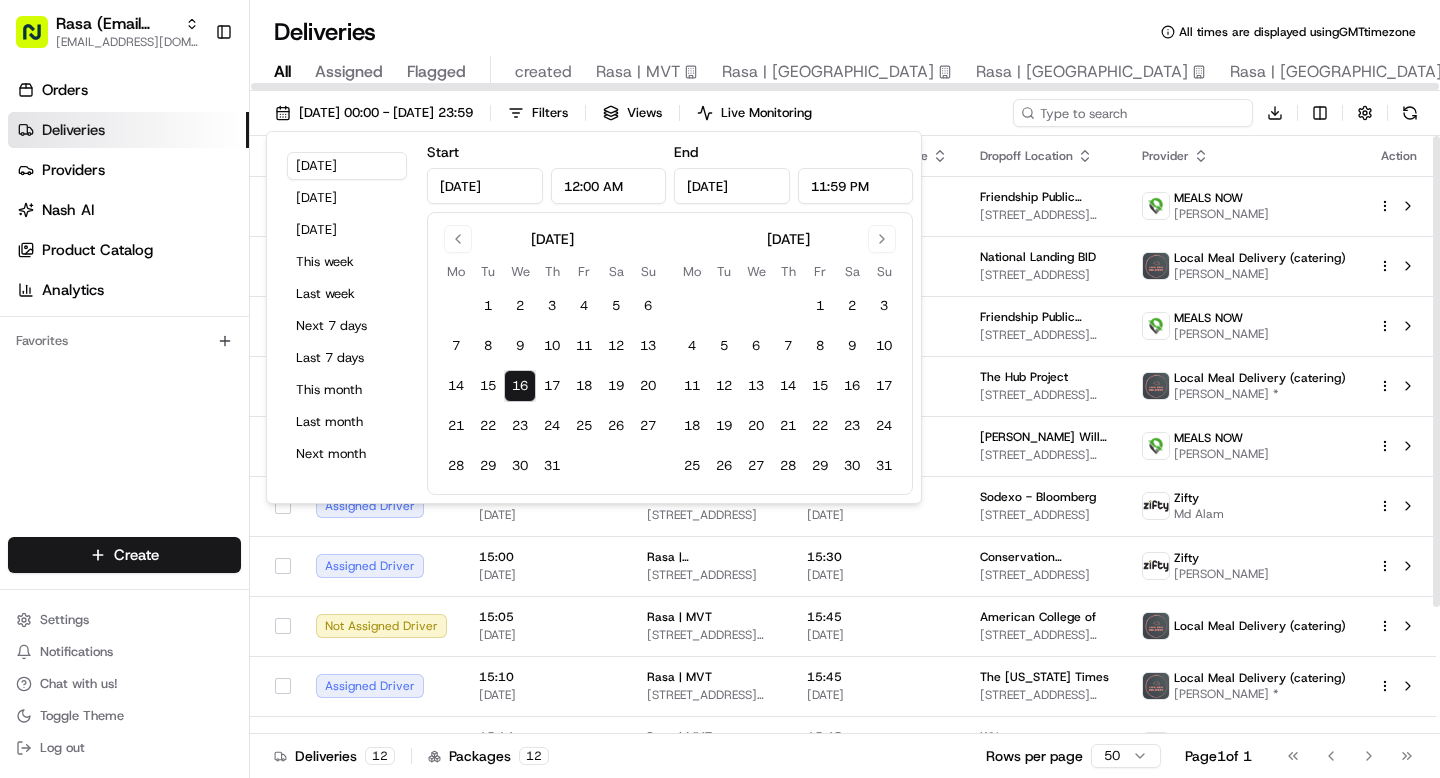 click at bounding box center (1133, 113) 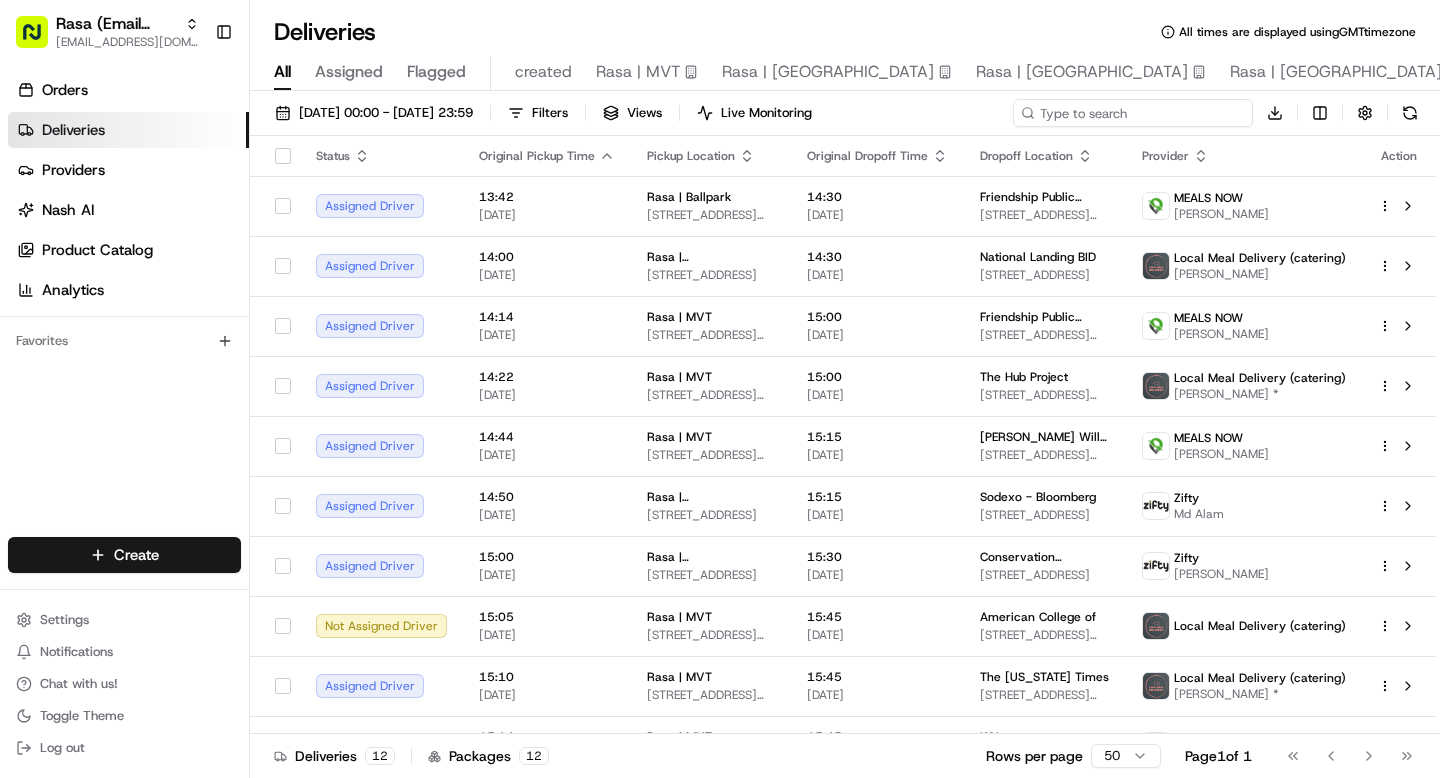 paste on "[PERSON_NAME]" 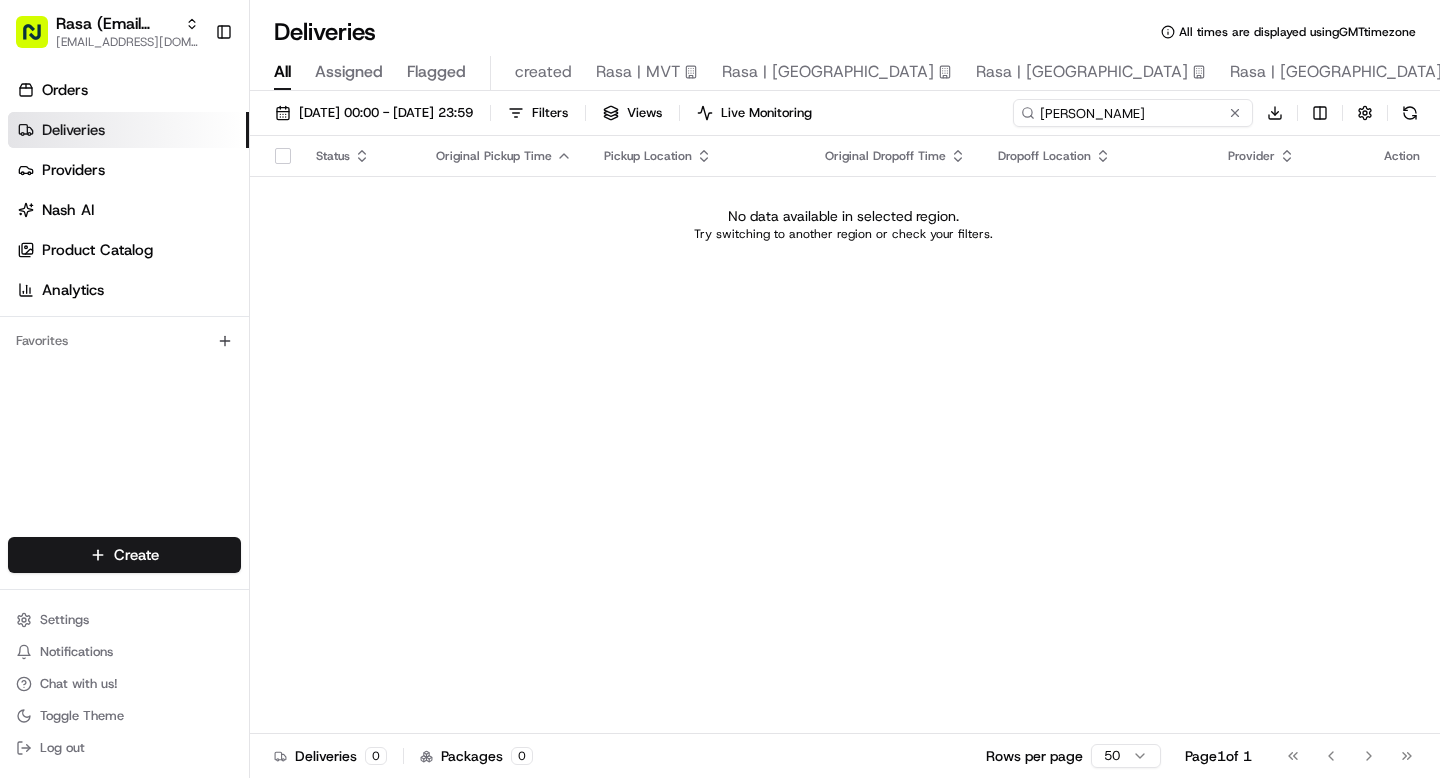click on "[PERSON_NAME]" at bounding box center [1133, 113] 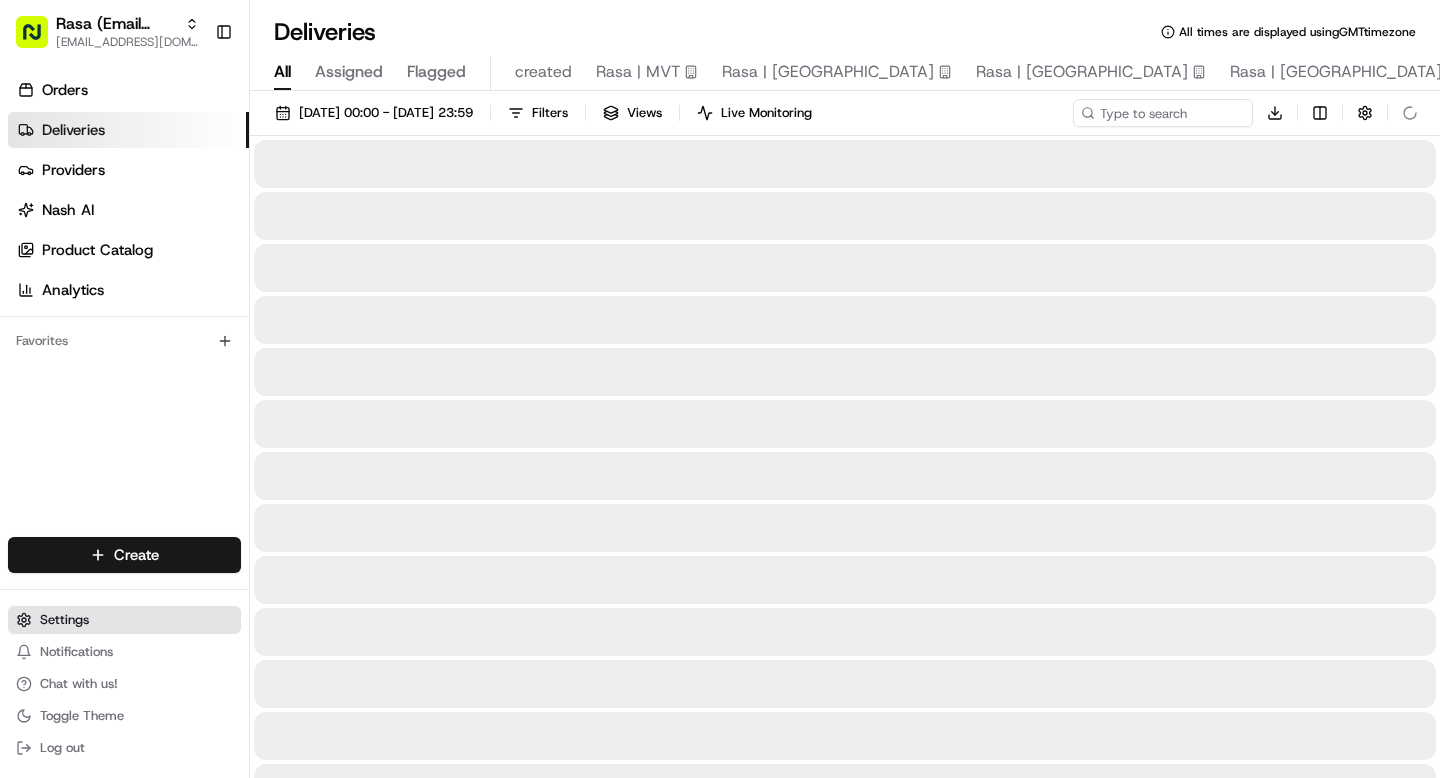 click on "Settings" at bounding box center (64, 620) 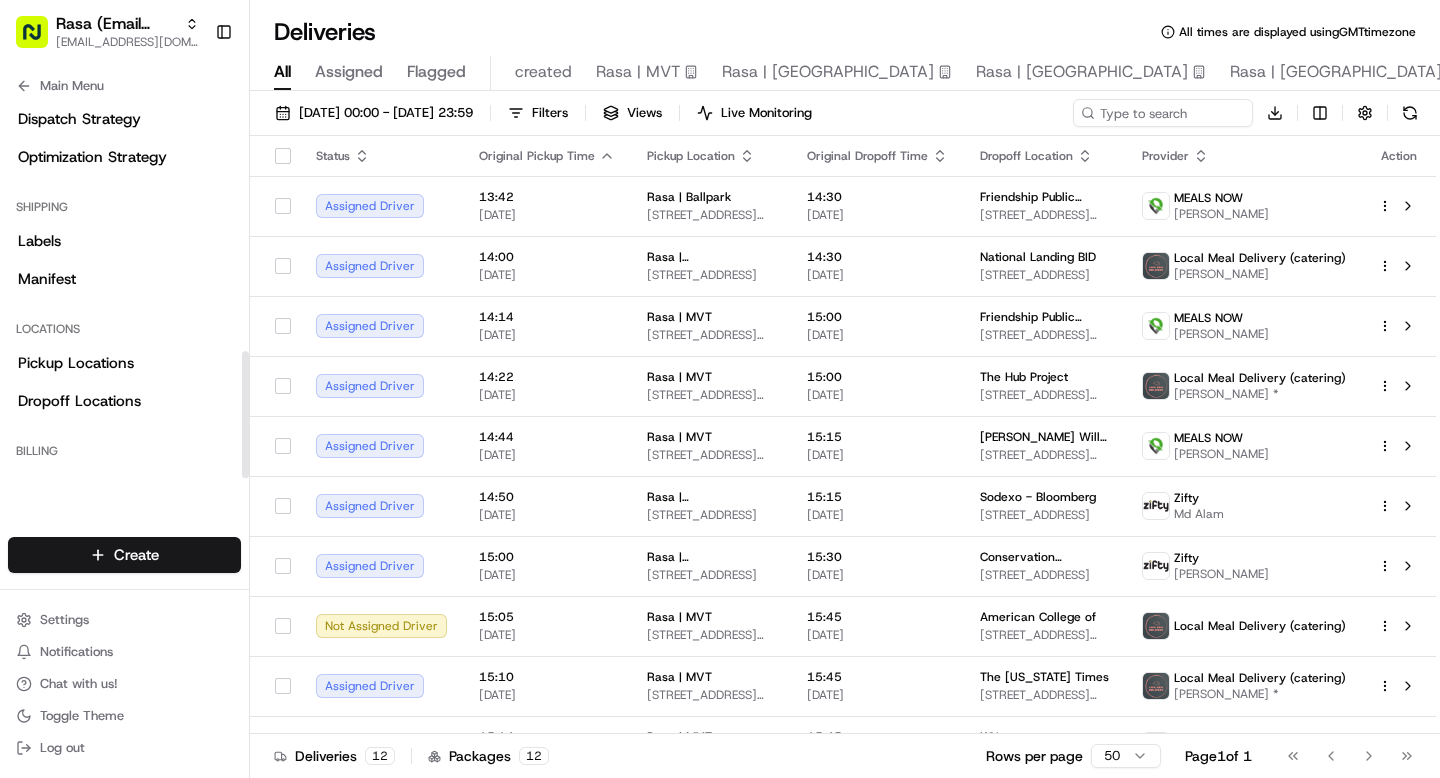 scroll, scrollTop: 750, scrollLeft: 0, axis: vertical 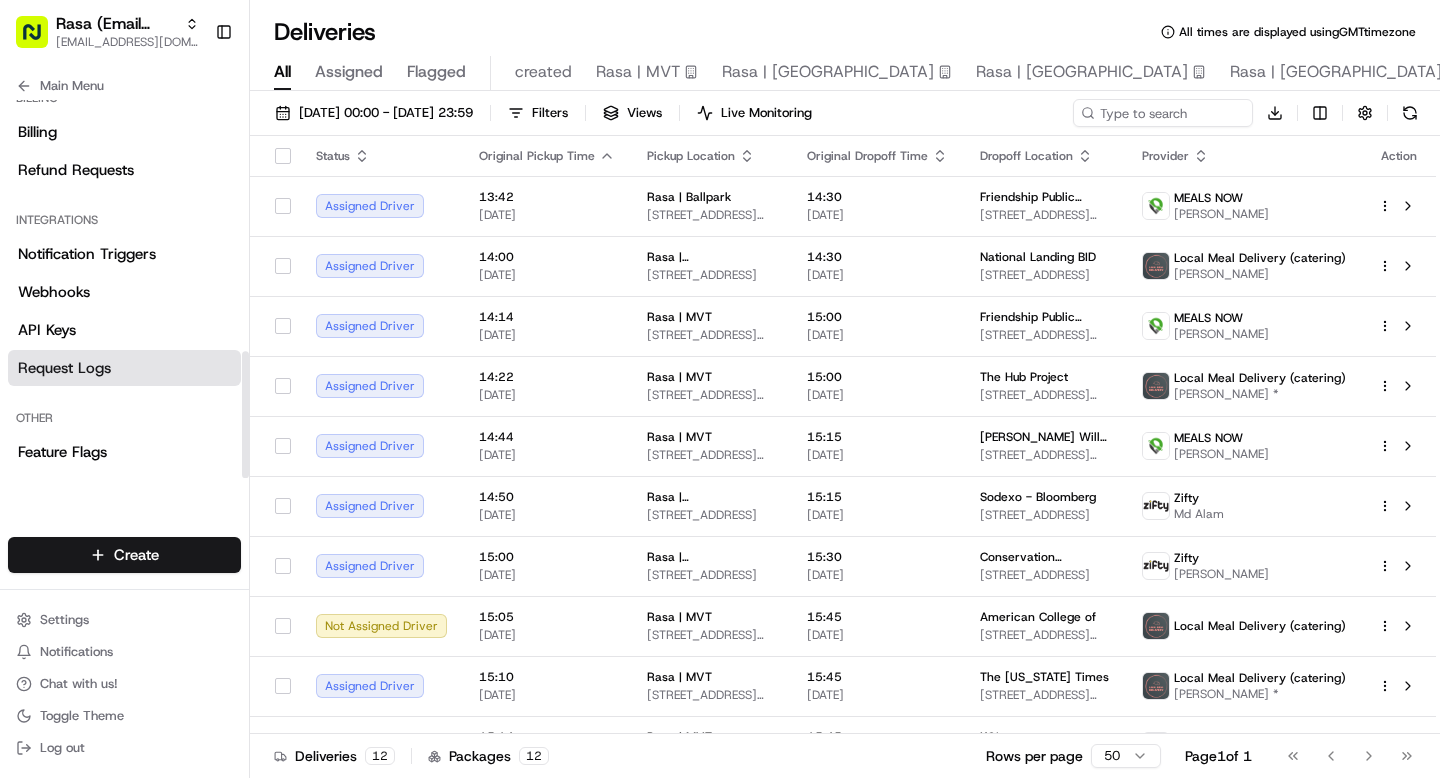 click on "Request Logs" at bounding box center [64, 368] 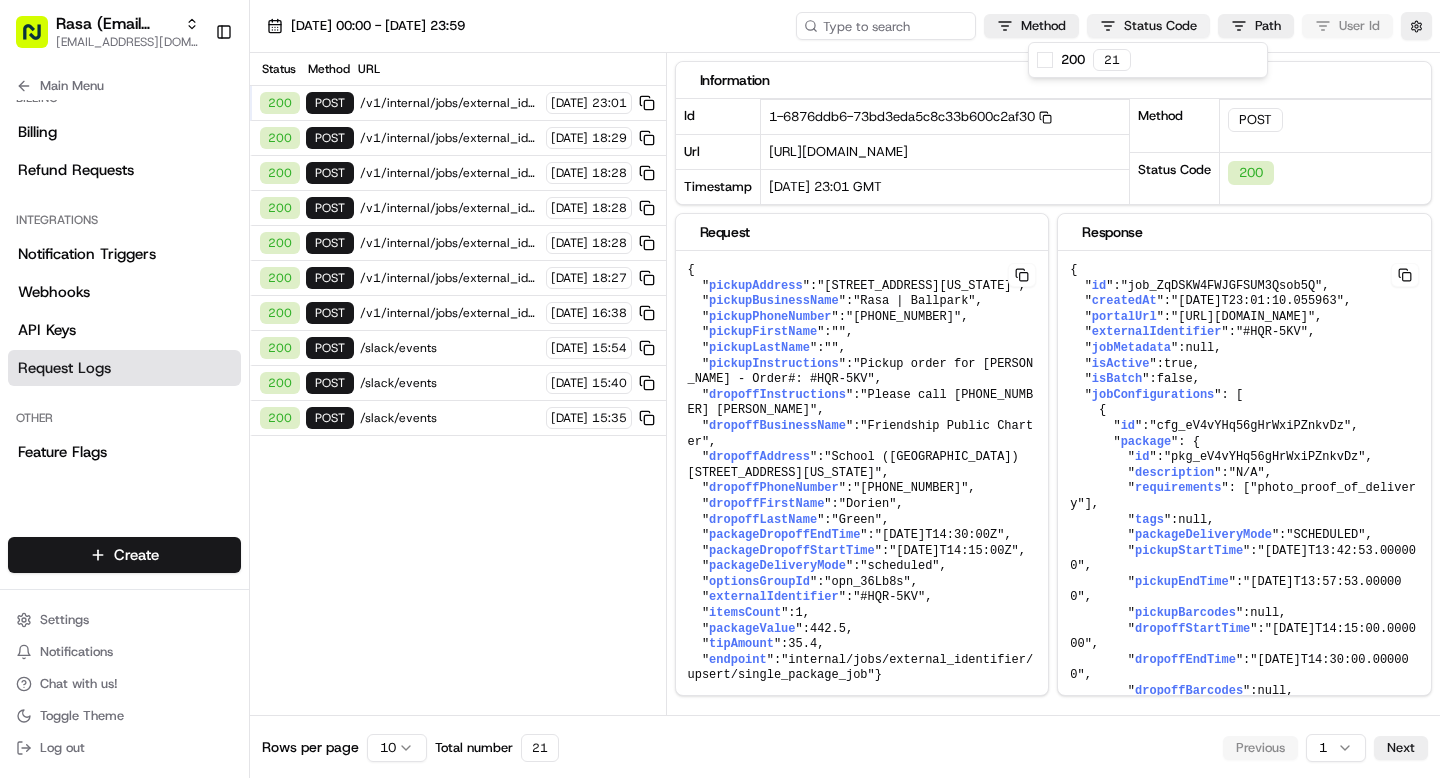 click on "Rasa (Email Parsing) [EMAIL_ADDRESS][DOMAIN_NAME] Toggle Sidebar Orders Deliveries Providers [PERSON_NAME] Product Catalog Analytics Favorites Main Menu Members & Organization Organization Users Roles Preferences Customization Portal Tracking Orchestration Automations Dispatch Strategy Optimization Strategy Shipping Labels Manifest Locations Pickup Locations Dropoff Locations Billing Billing Refund Requests Integrations Notification Triggers Webhooks API Keys Request Logs Other Feature Flags Create Settings Notifications Chat with us! Toggle Theme Log out [DATE] 00:00 - [DATE] 23:59 Method Status Code Path User Id Status Method URL 200 POST /v1/internal/jobs/external_identifier/upsert/single_package_job [DATE] 23:01 200 POST /v1/internal/jobs/external_identifier/upsert/single_package_job [DATE] 18:29 200 POST /v1/internal/jobs/external_identifier/upsert/single_package_job [DATE] 18:28 200 POST /v1/internal/jobs/external_identifier/upsert/single_package_job [DATE] 18:28 200 POST 18:28 Id" at bounding box center [720, 389] 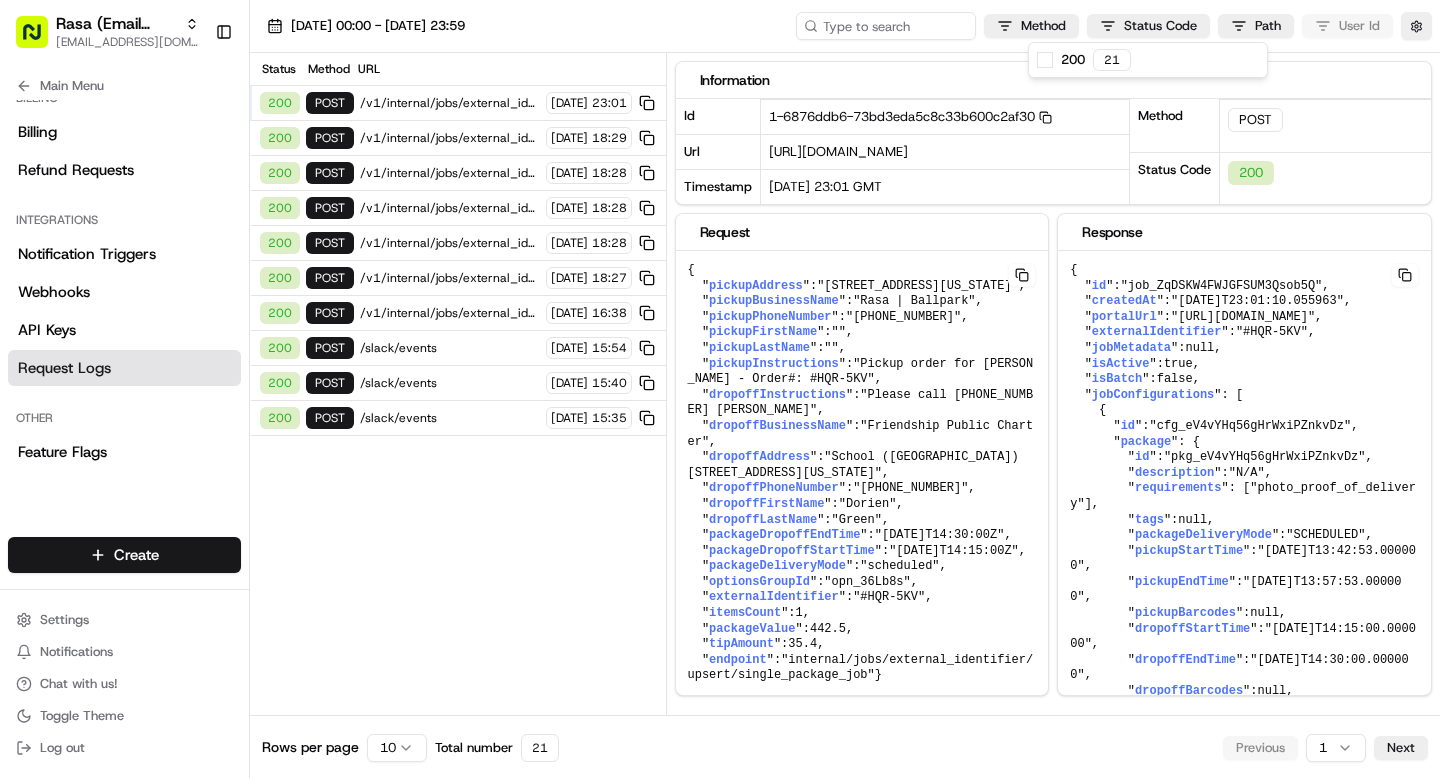 click on "Rasa (Email Parsing) [EMAIL_ADDRESS][DOMAIN_NAME] Toggle Sidebar Orders Deliveries Providers [PERSON_NAME] Product Catalog Analytics Favorites Main Menu Members & Organization Organization Users Roles Preferences Customization Portal Tracking Orchestration Automations Dispatch Strategy Optimization Strategy Shipping Labels Manifest Locations Pickup Locations Dropoff Locations Billing Billing Refund Requests Integrations Notification Triggers Webhooks API Keys Request Logs Other Feature Flags Create Settings Notifications Chat with us! Toggle Theme Log out [DATE] 00:00 - [DATE] 23:59 Method Status Code Path User Id Status Method URL 200 POST /v1/internal/jobs/external_identifier/upsert/single_package_job [DATE] 23:01 200 POST /v1/internal/jobs/external_identifier/upsert/single_package_job [DATE] 18:29 200 POST /v1/internal/jobs/external_identifier/upsert/single_package_job [DATE] 18:28 200 POST /v1/internal/jobs/external_identifier/upsert/single_package_job [DATE] 18:28 200 POST 18:28 Id" at bounding box center (720, 389) 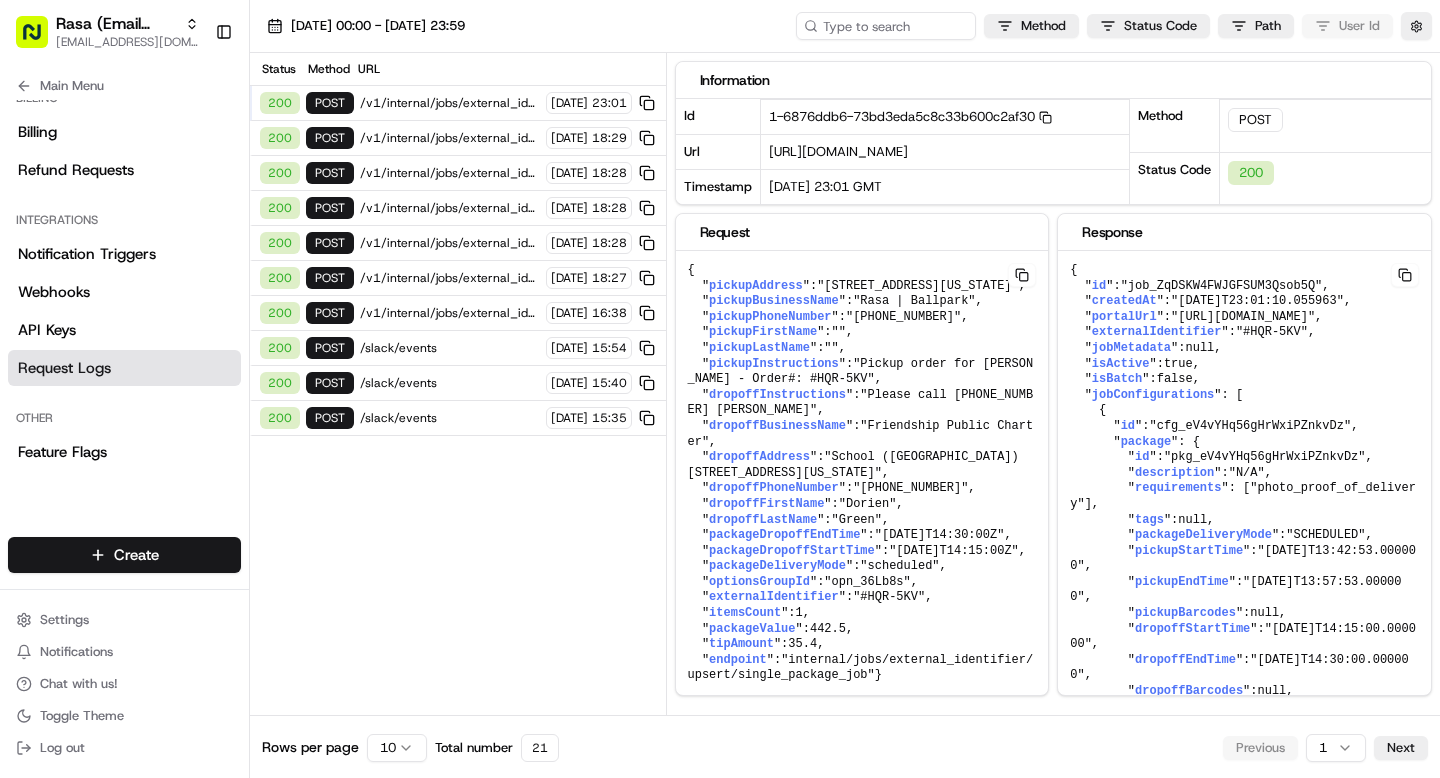 click on "/v1/internal/jobs/external_identifier/upsert/single_package_job" at bounding box center [450, 138] 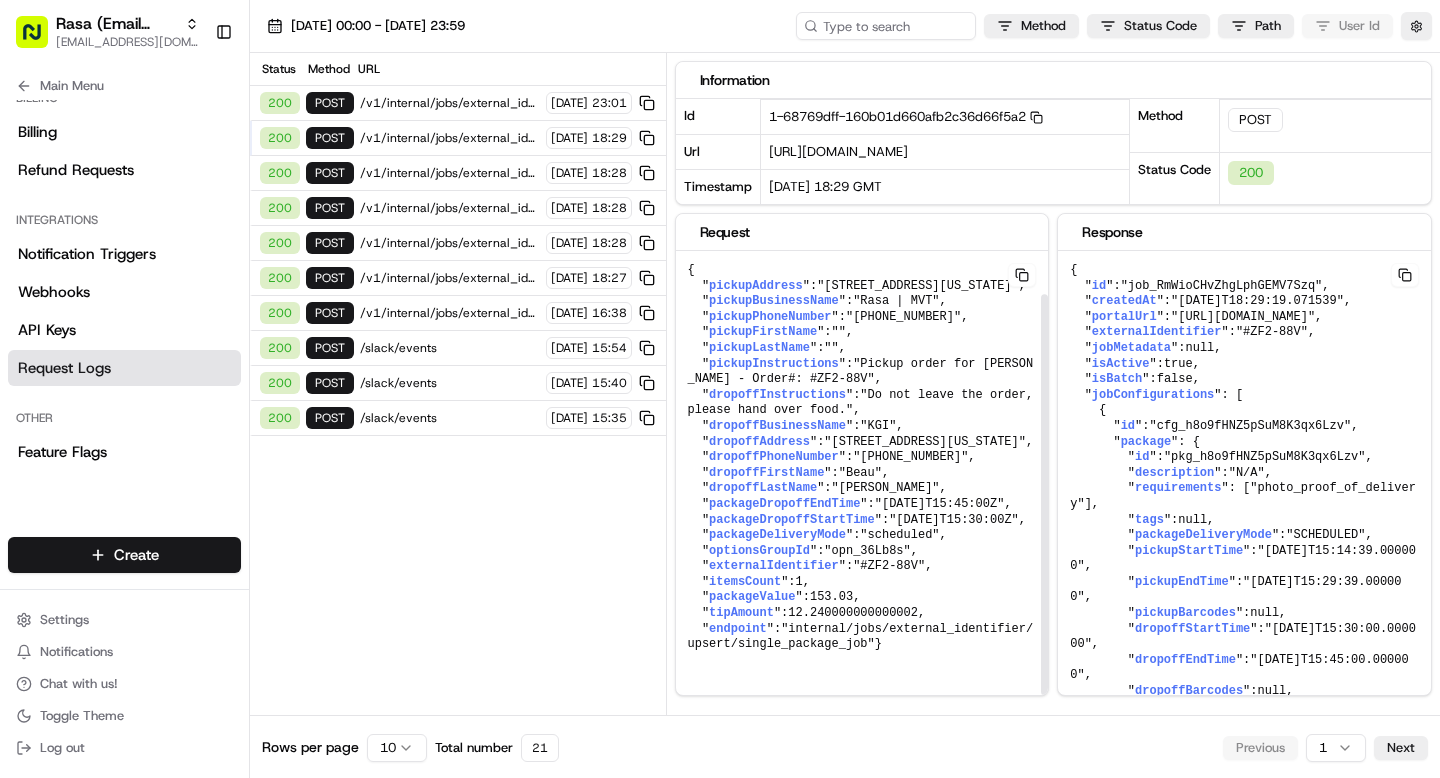 scroll, scrollTop: 0, scrollLeft: 0, axis: both 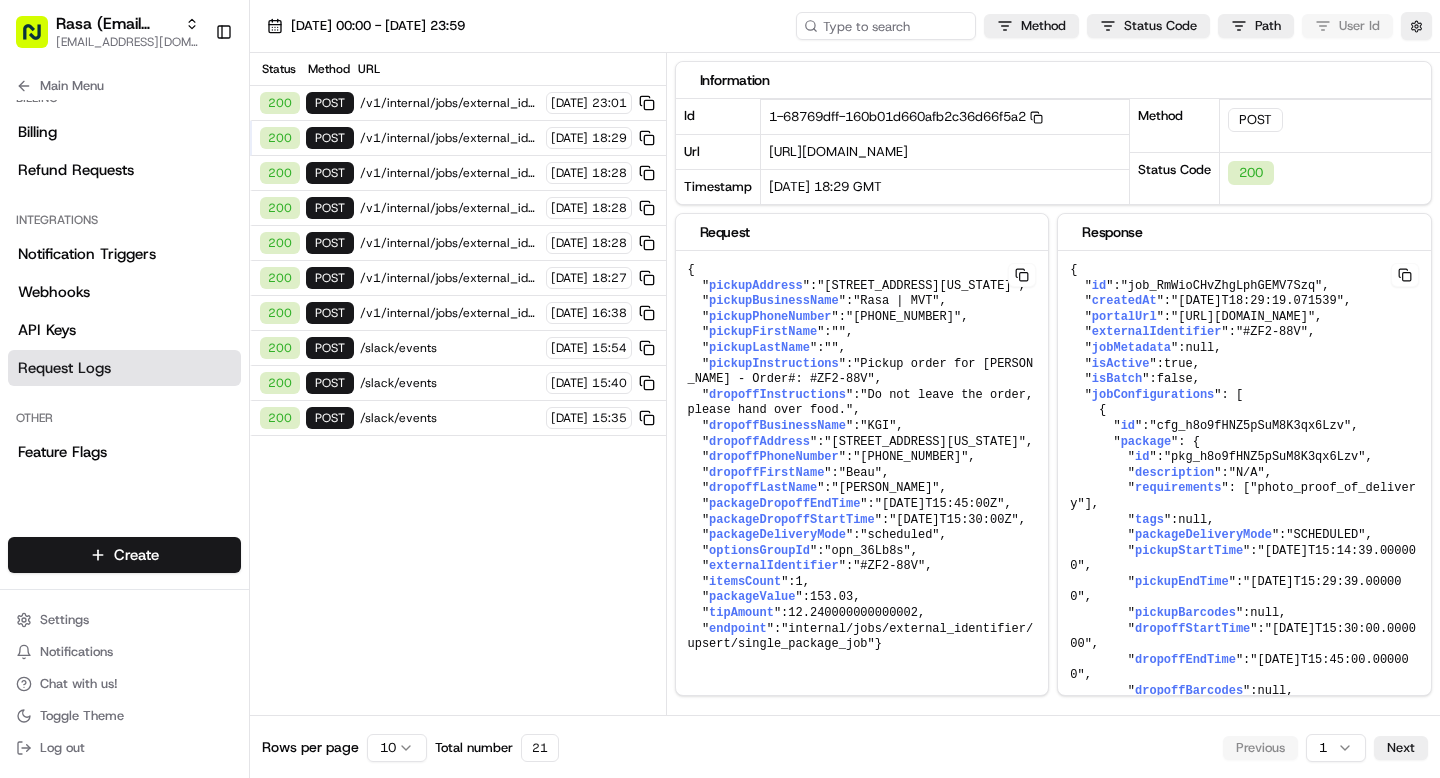 click on "/v1/internal/jobs/external_identifier/upsert/single_package_job" at bounding box center [450, 103] 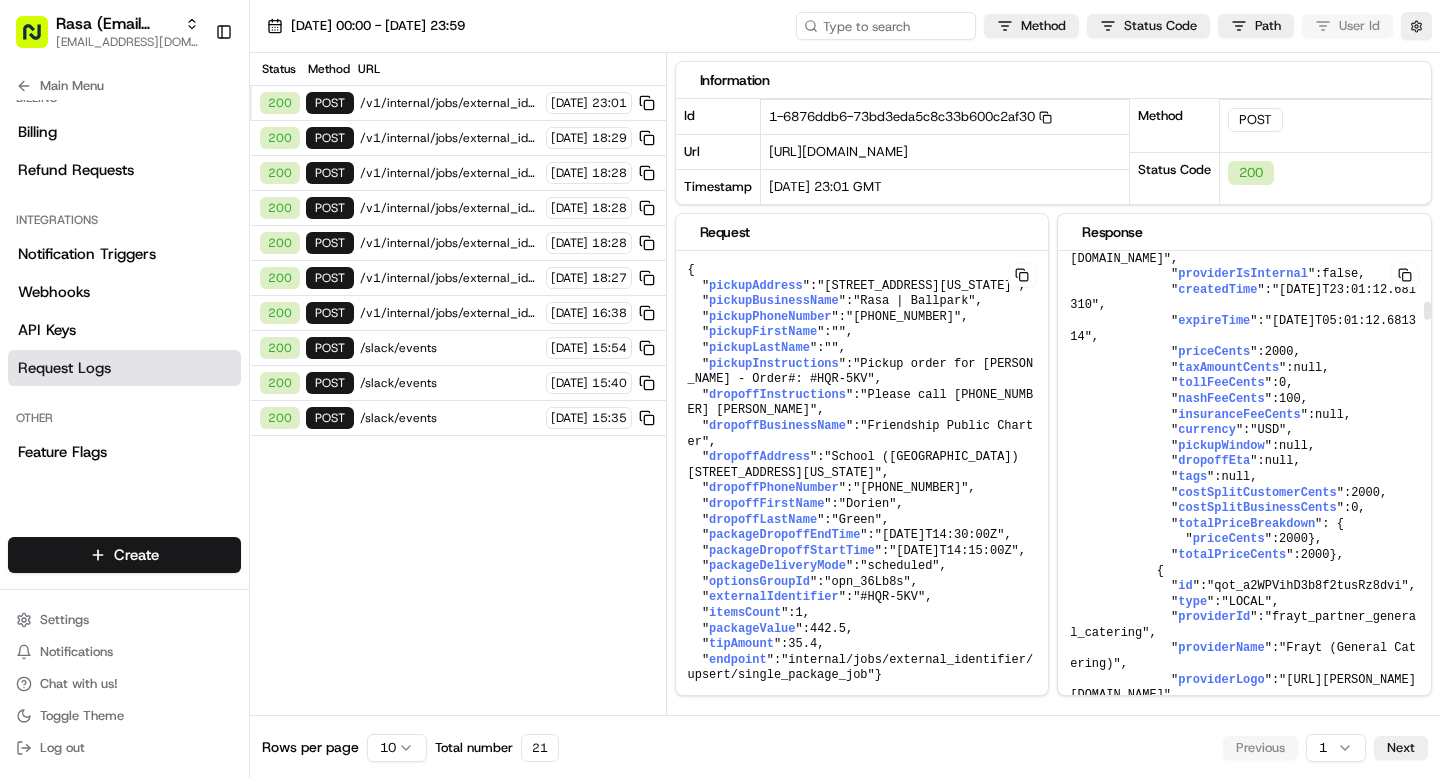scroll, scrollTop: 1948, scrollLeft: 0, axis: vertical 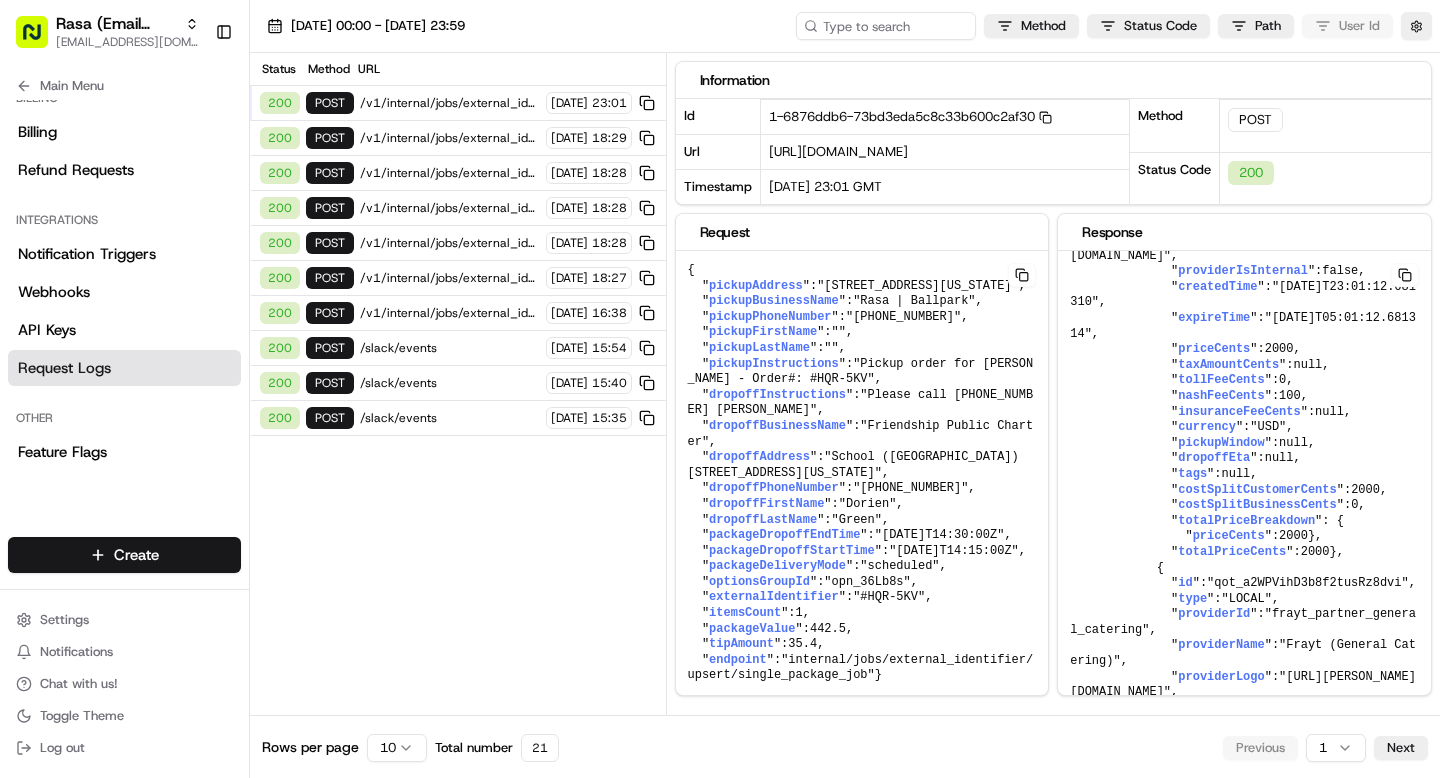 click on "/slack/events" at bounding box center (450, 418) 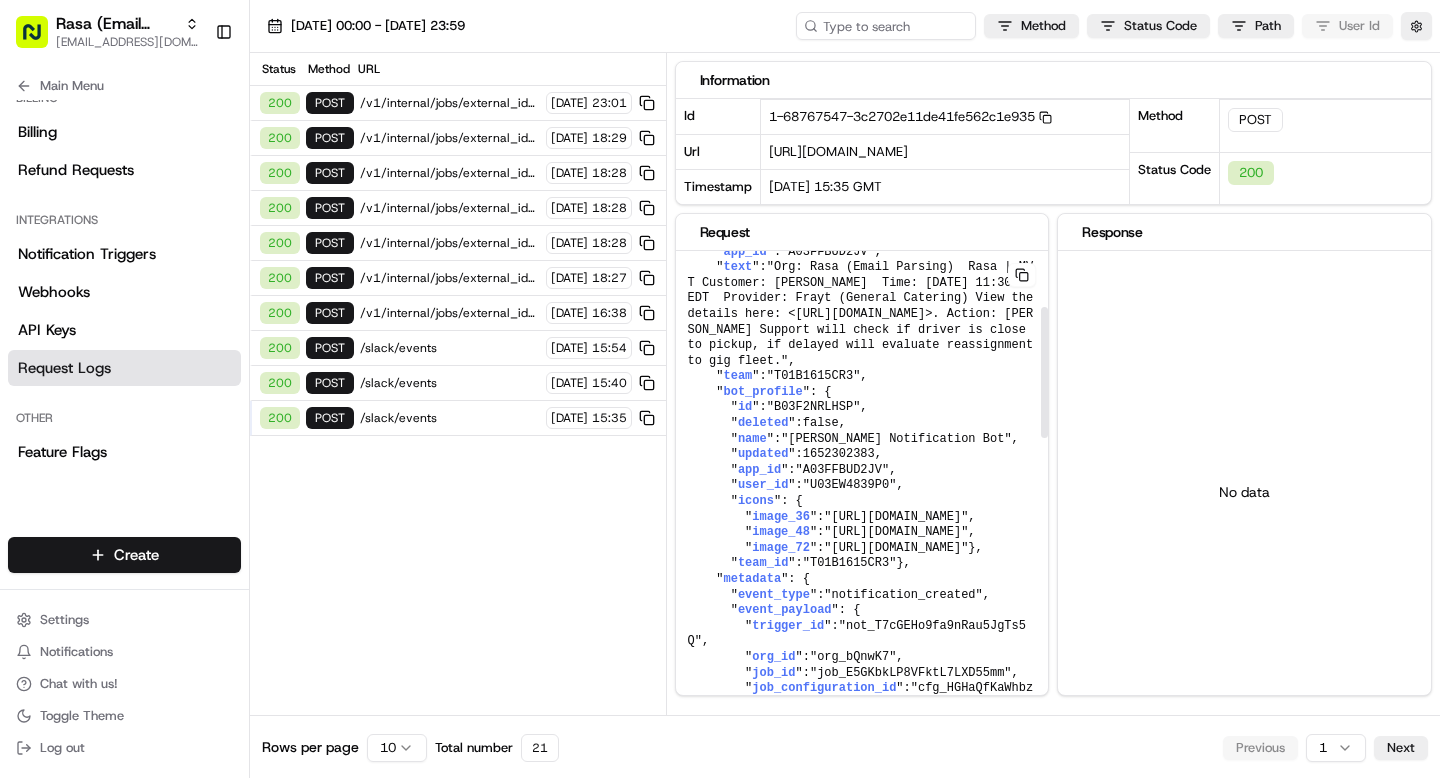 scroll, scrollTop: 0, scrollLeft: 0, axis: both 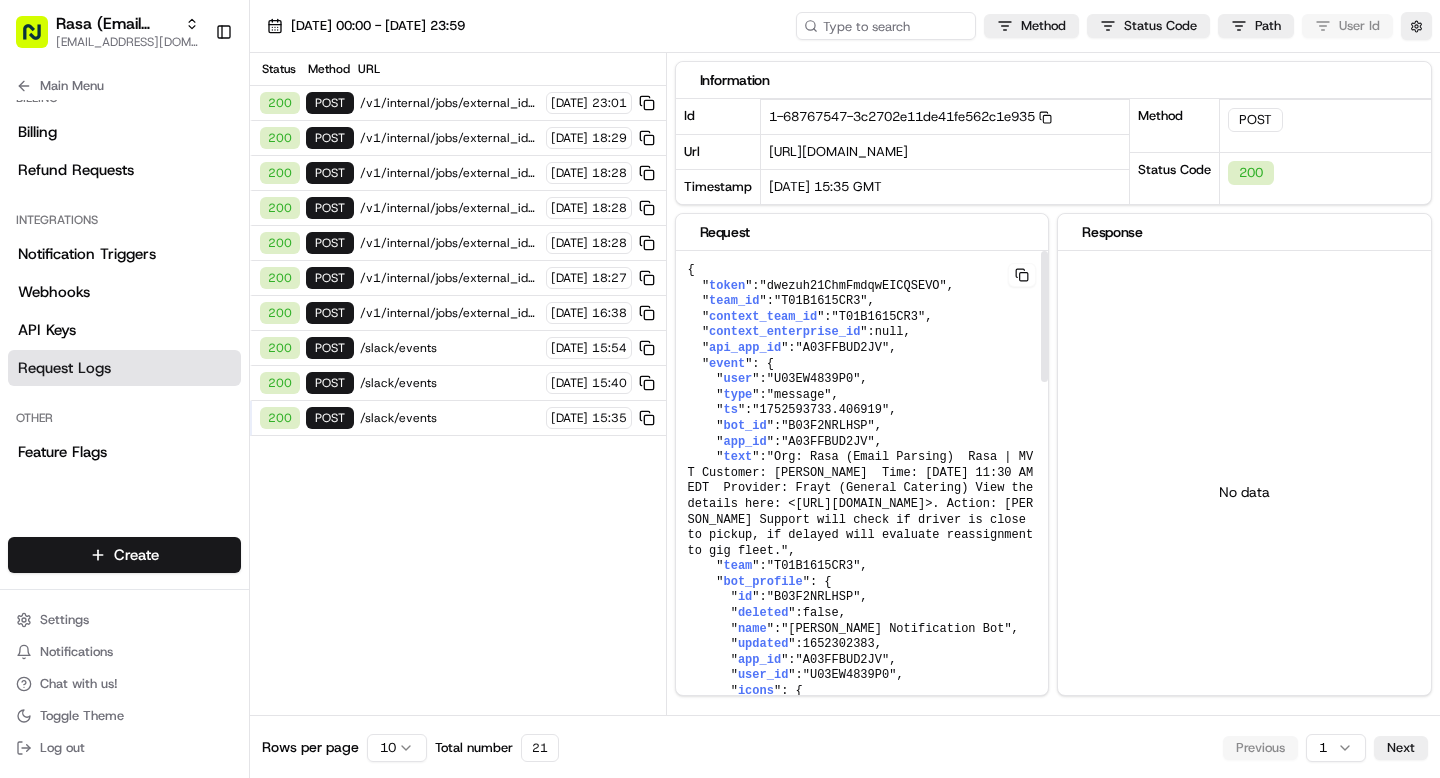 click on "[DATE]" at bounding box center (569, 383) 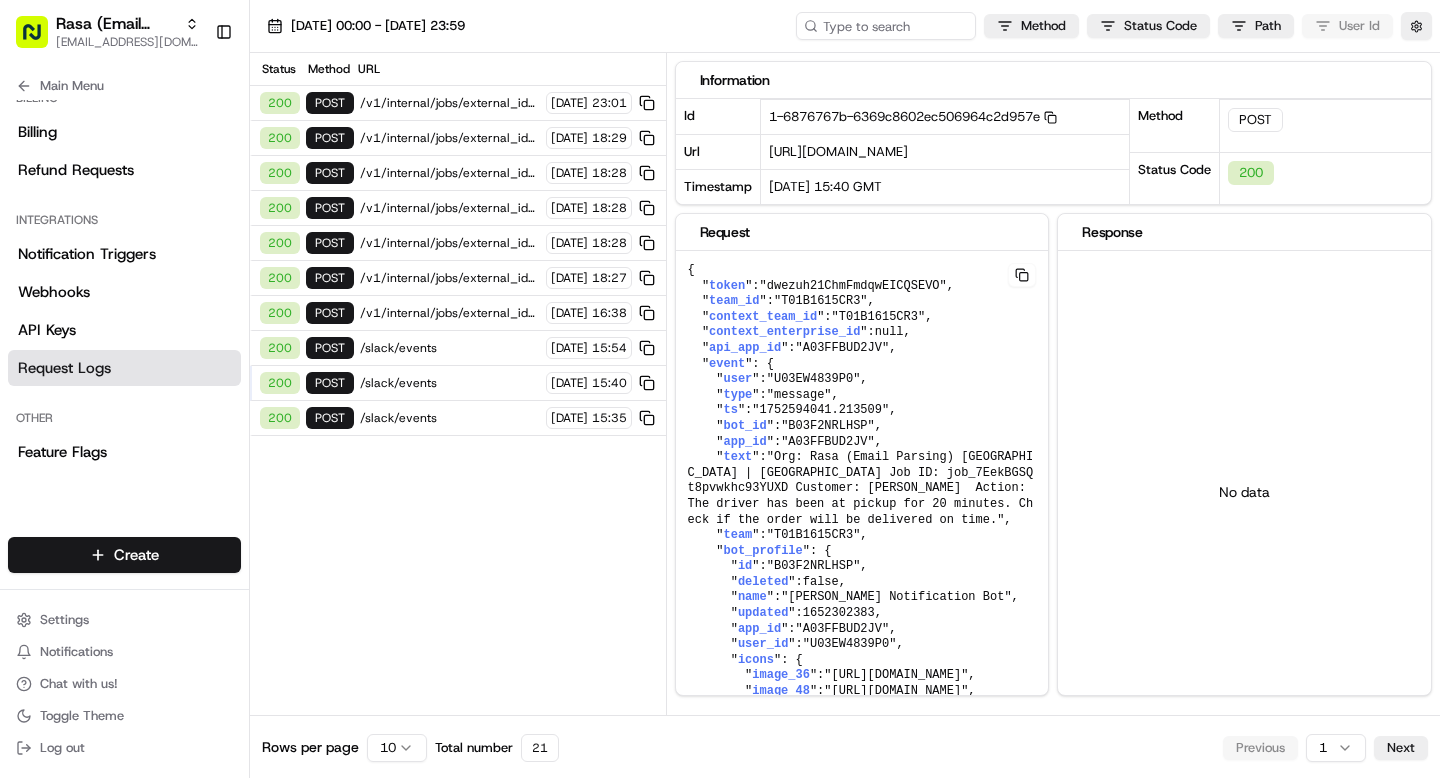 click on "[DATE] 15:54" at bounding box center (589, 348) 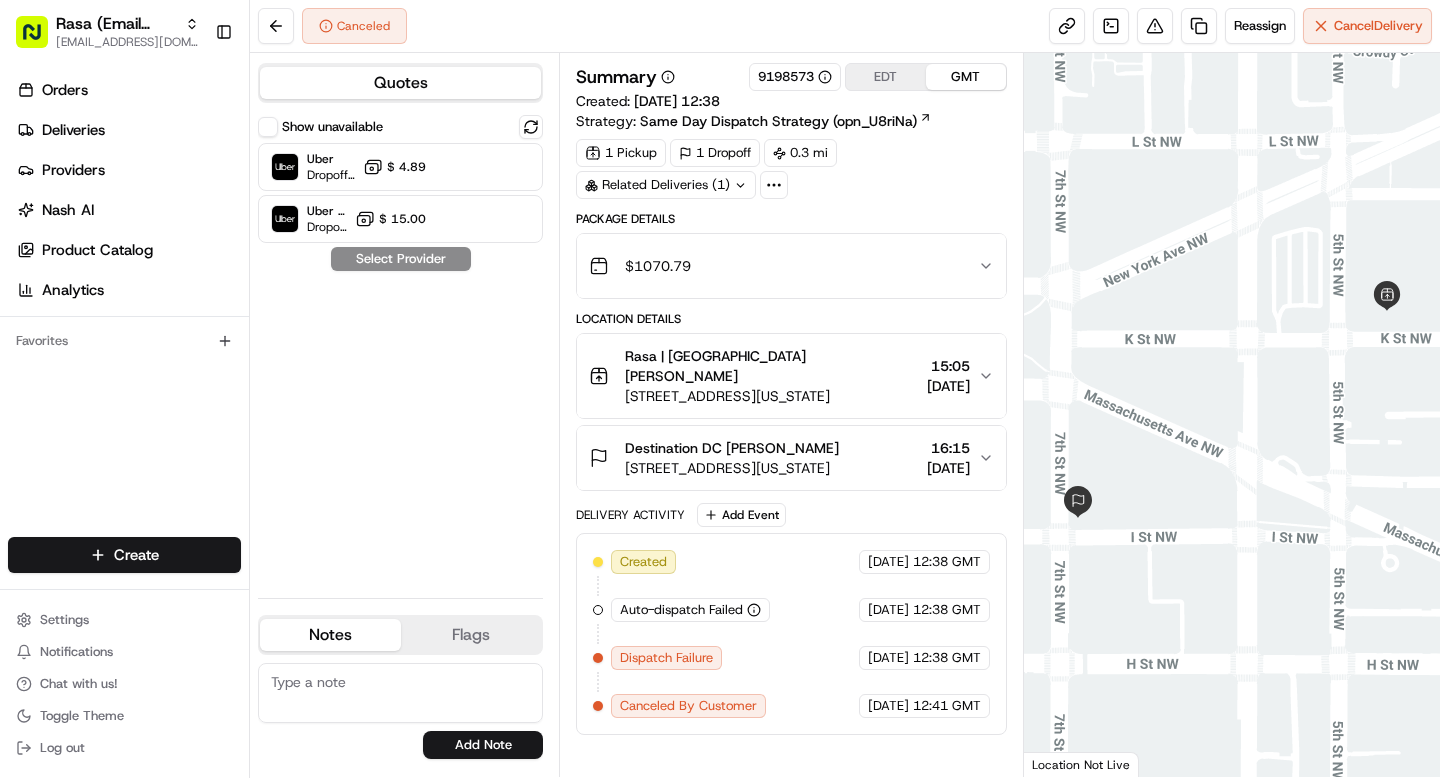 scroll, scrollTop: 0, scrollLeft: 0, axis: both 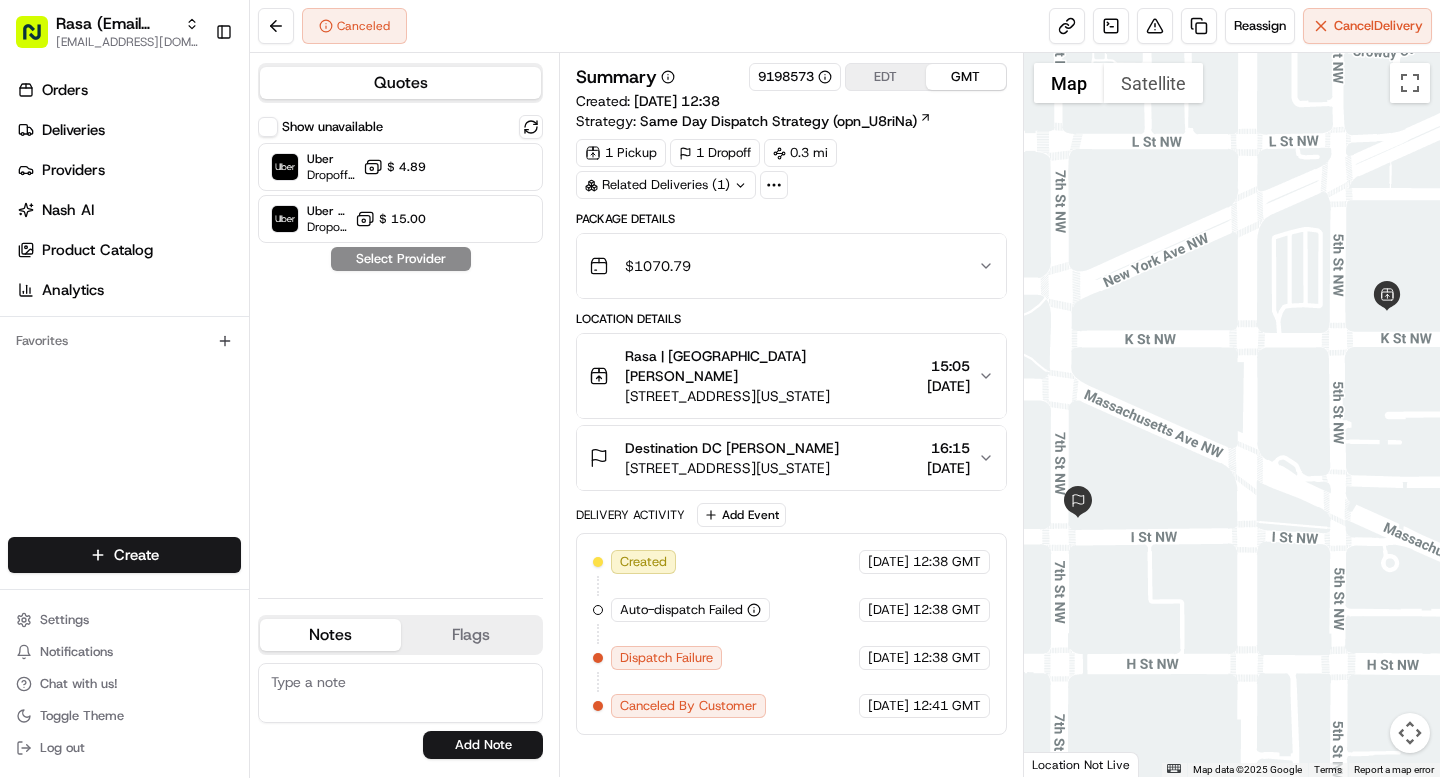click on "$ 1070.79" at bounding box center (783, 266) 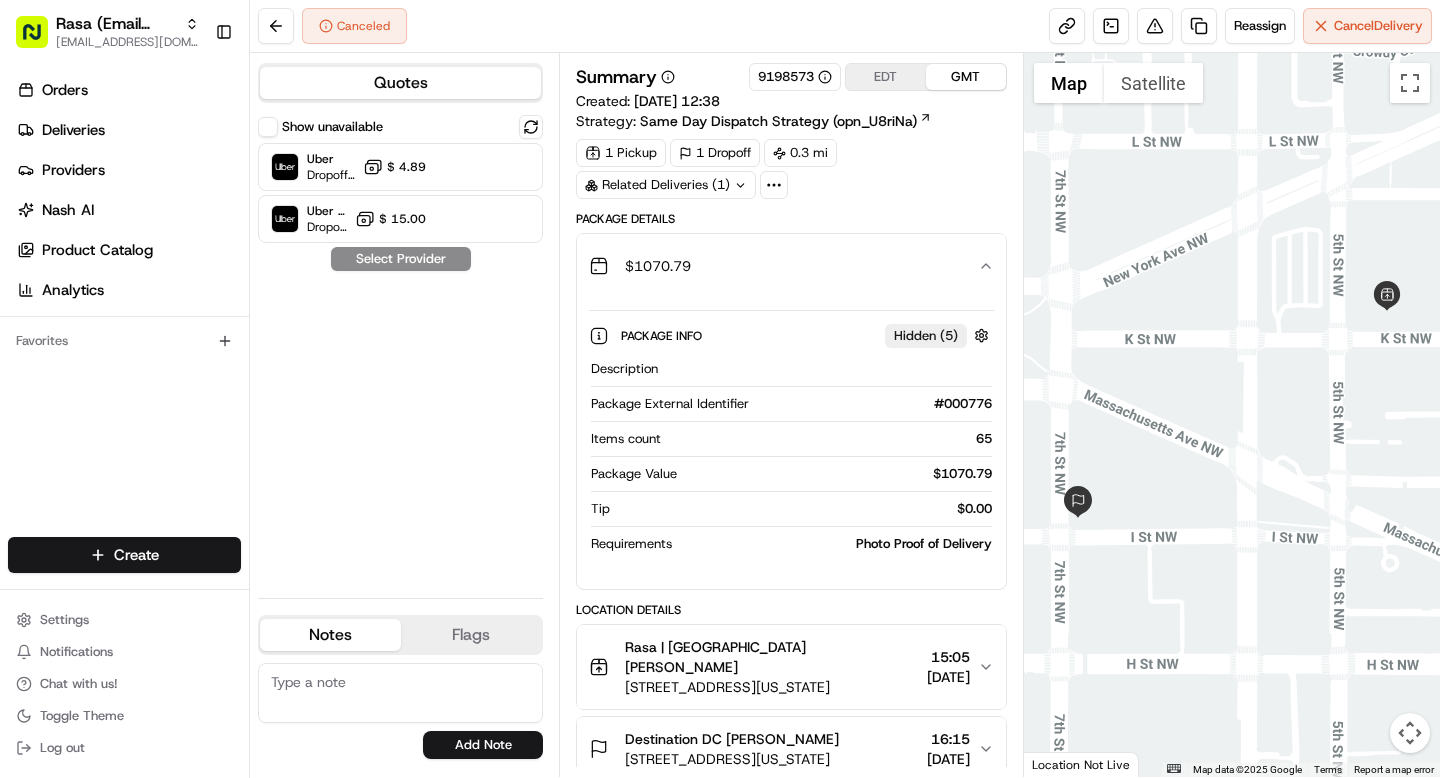 scroll, scrollTop: 239, scrollLeft: 0, axis: vertical 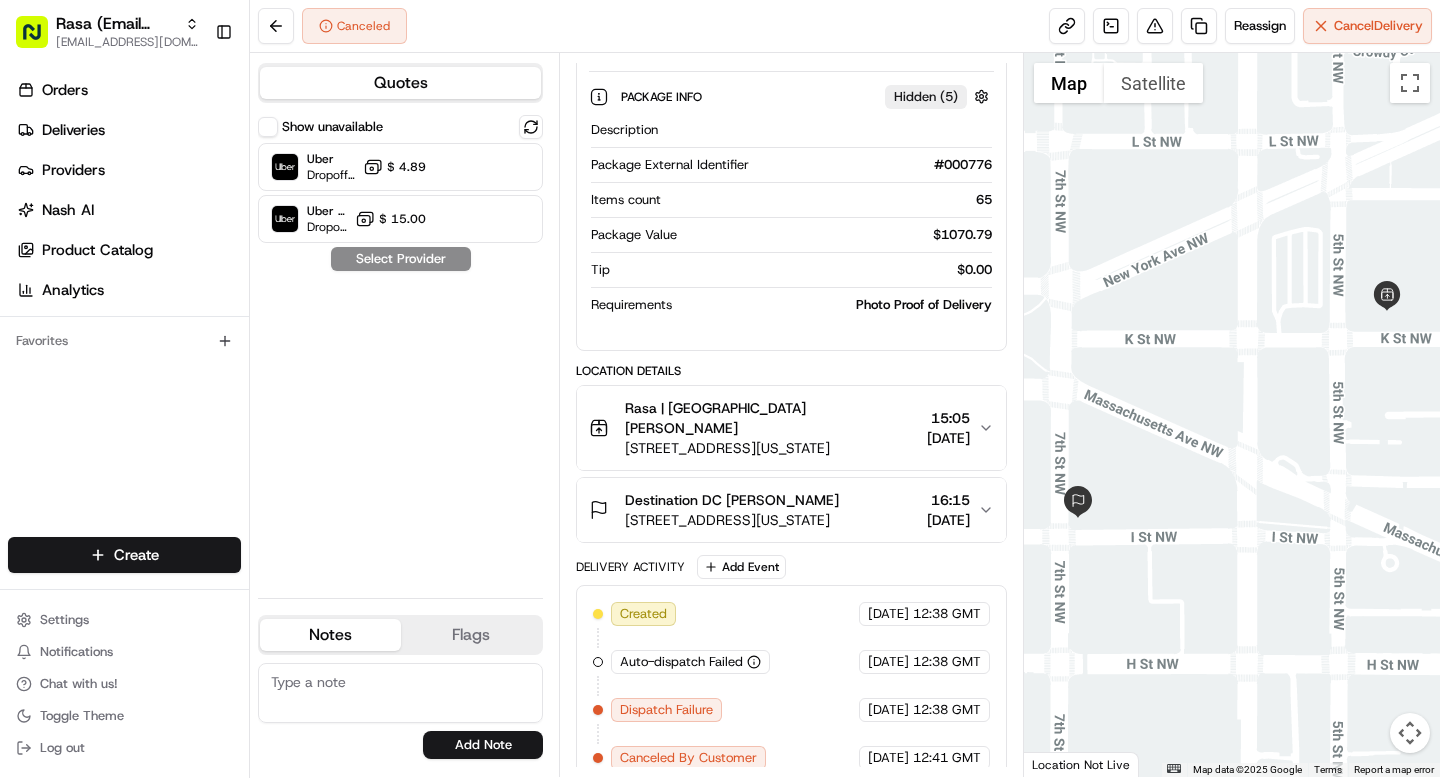 click on "65" at bounding box center (830, 200) 